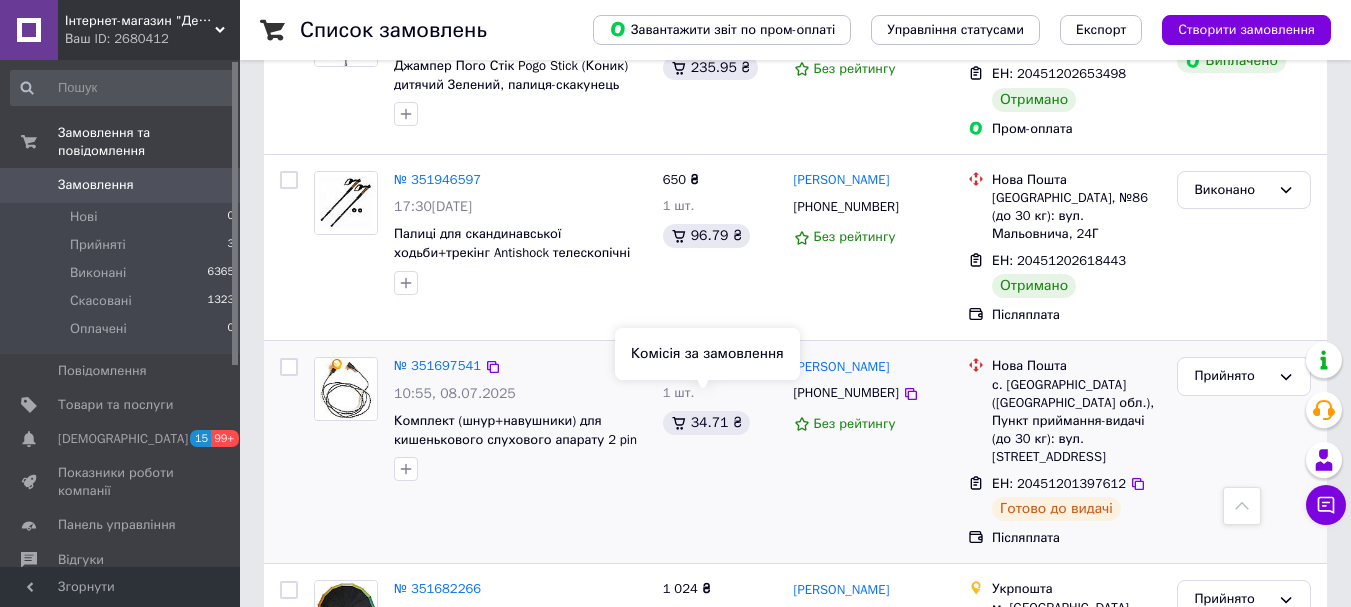 scroll, scrollTop: 0, scrollLeft: 0, axis: both 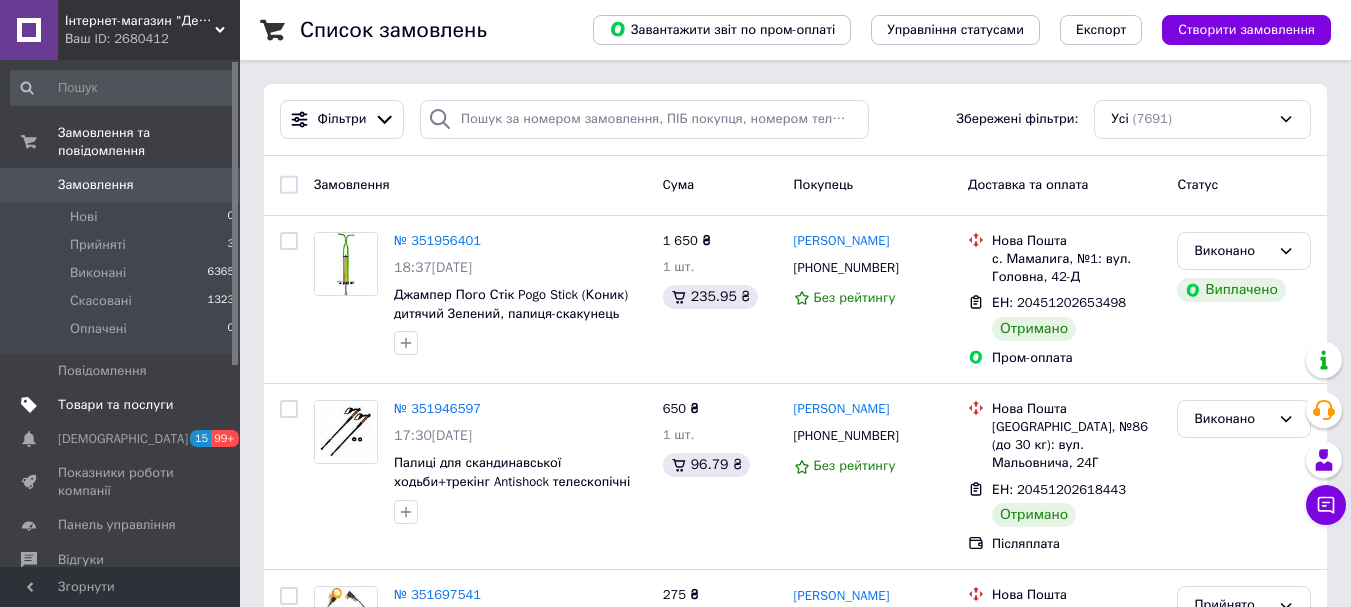 click on "Товари та послуги" at bounding box center (115, 405) 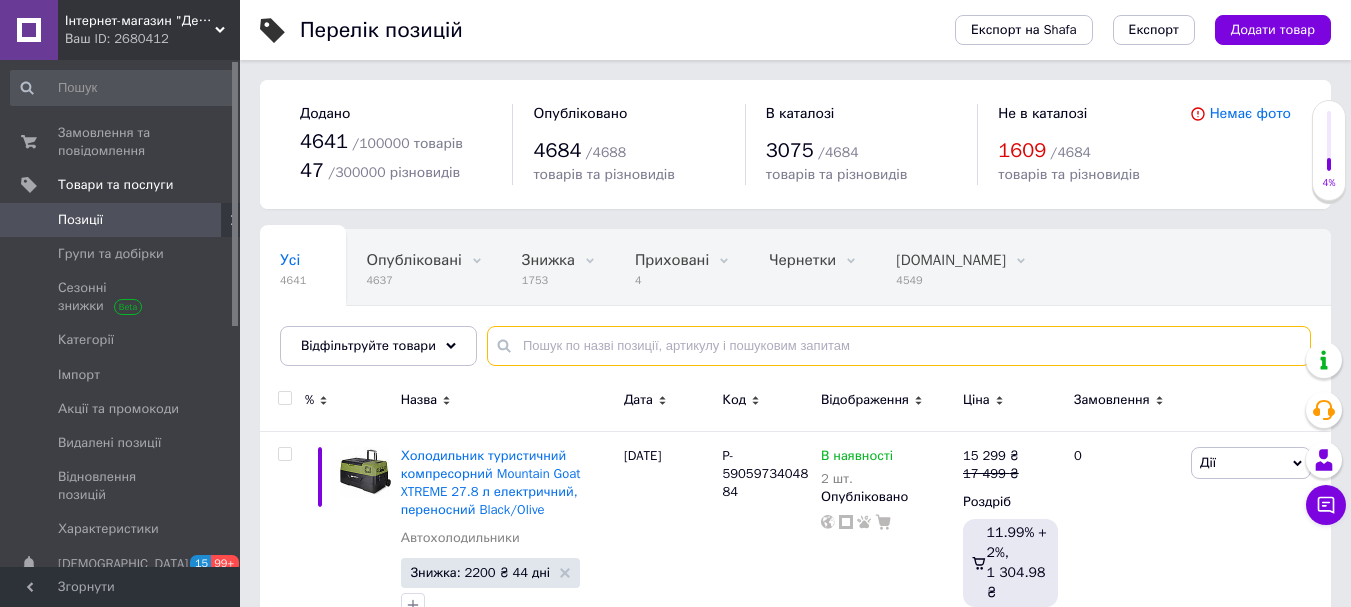click at bounding box center [899, 346] 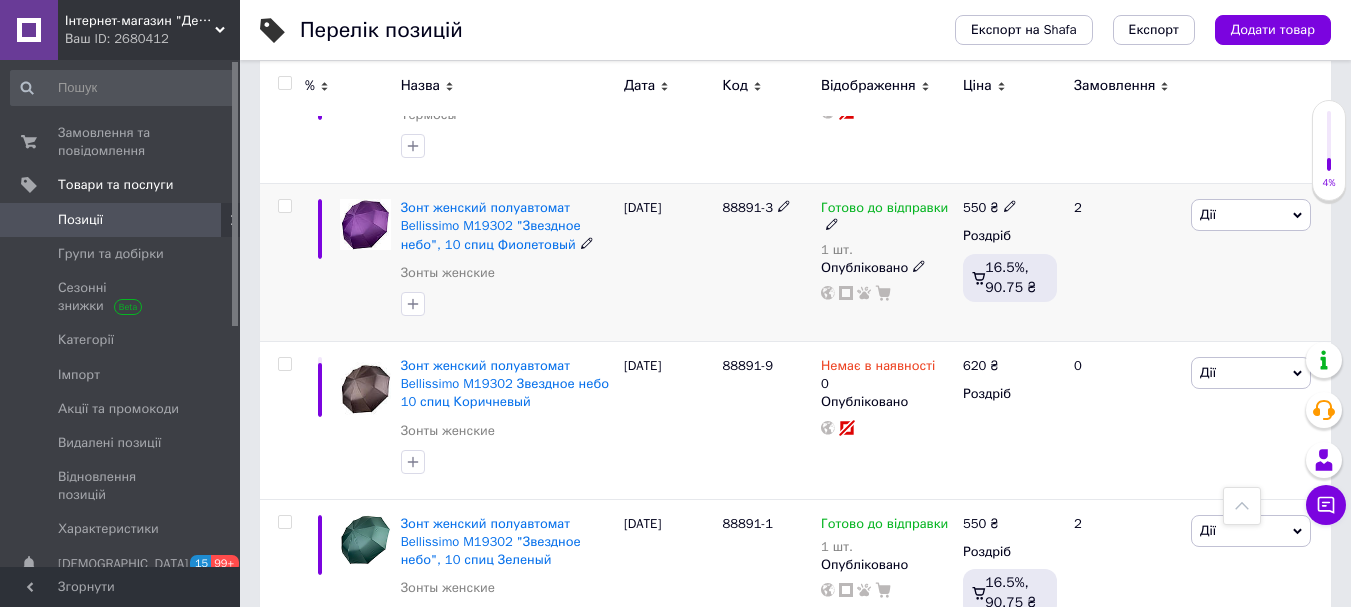scroll, scrollTop: 0, scrollLeft: 0, axis: both 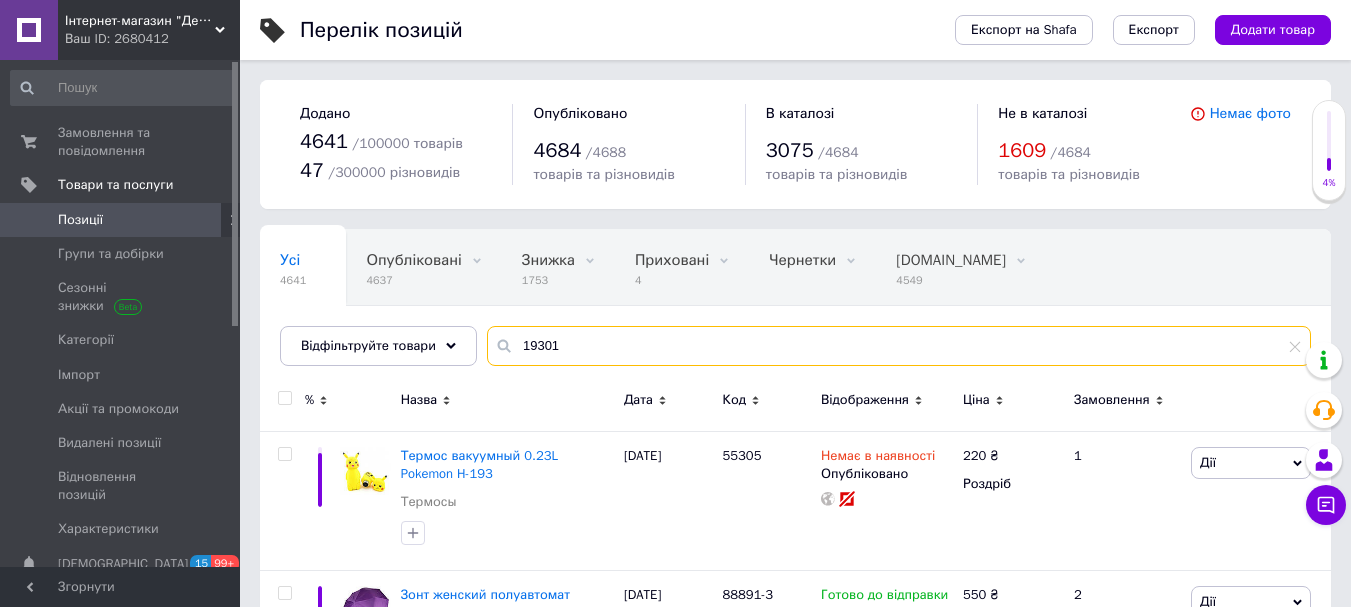 click on "19301" at bounding box center [899, 346] 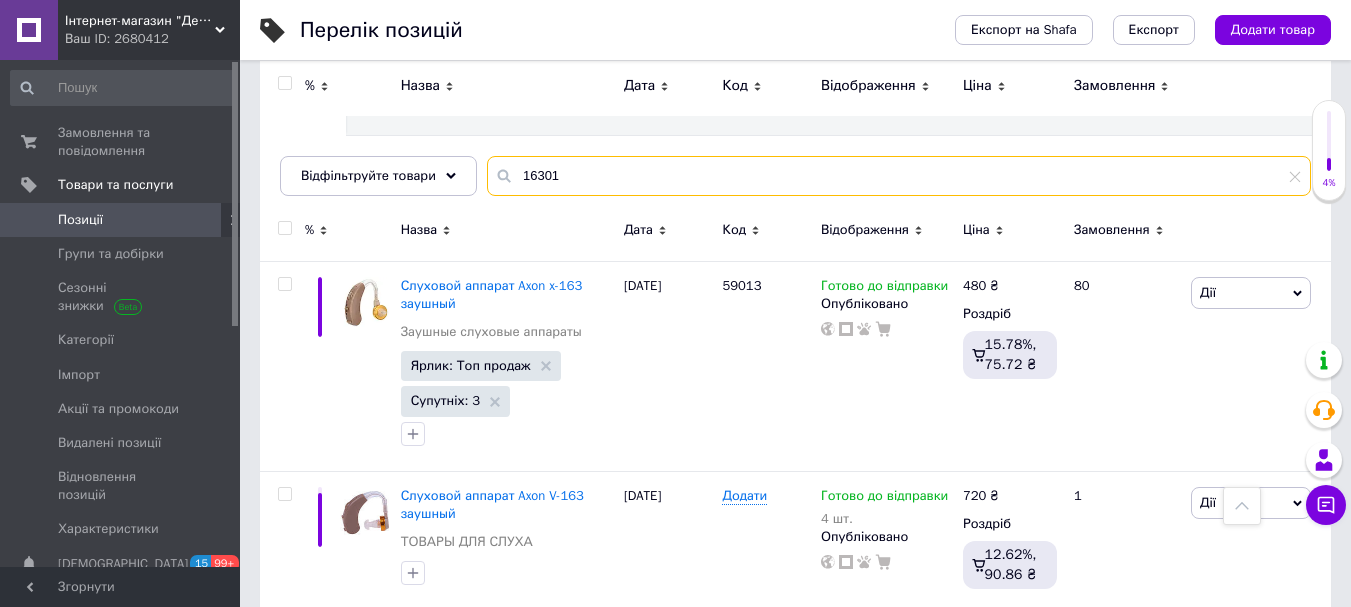 scroll, scrollTop: 0, scrollLeft: 0, axis: both 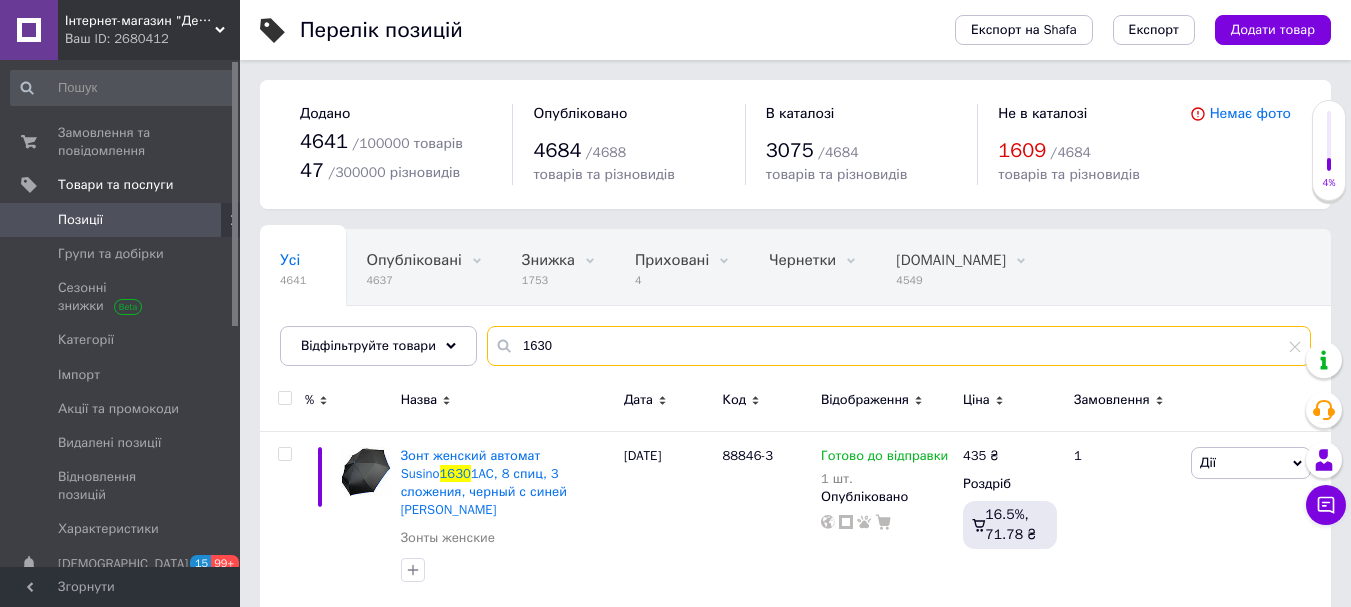 type on "16301" 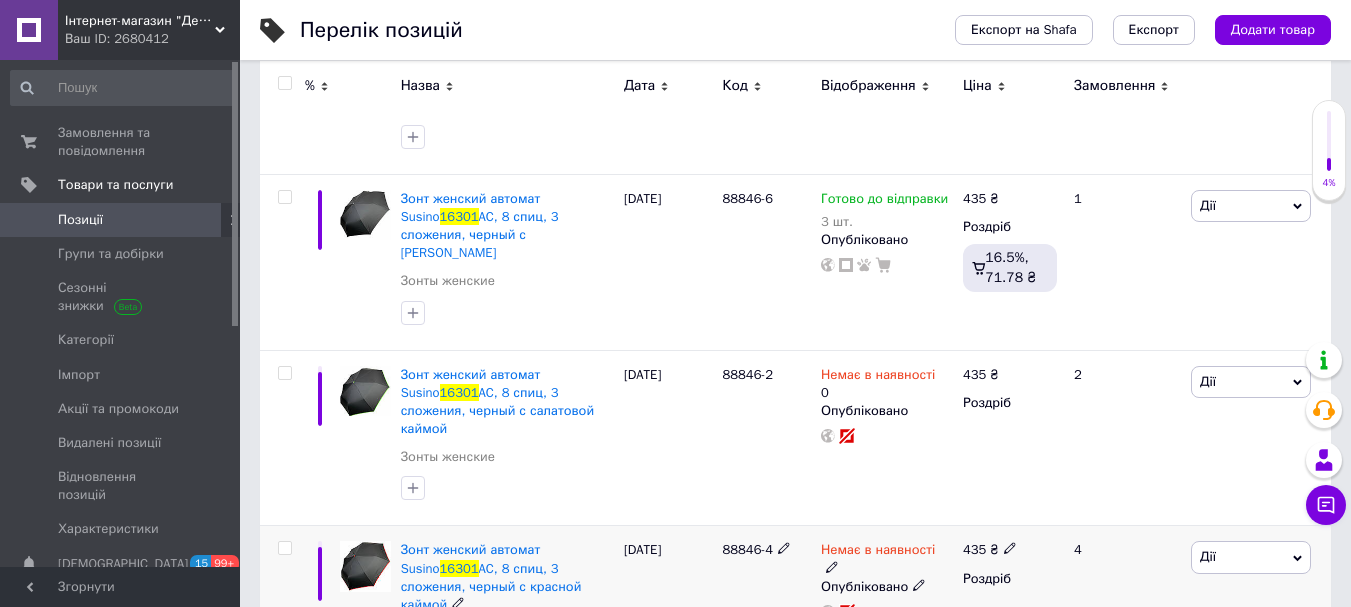 scroll, scrollTop: 467, scrollLeft: 0, axis: vertical 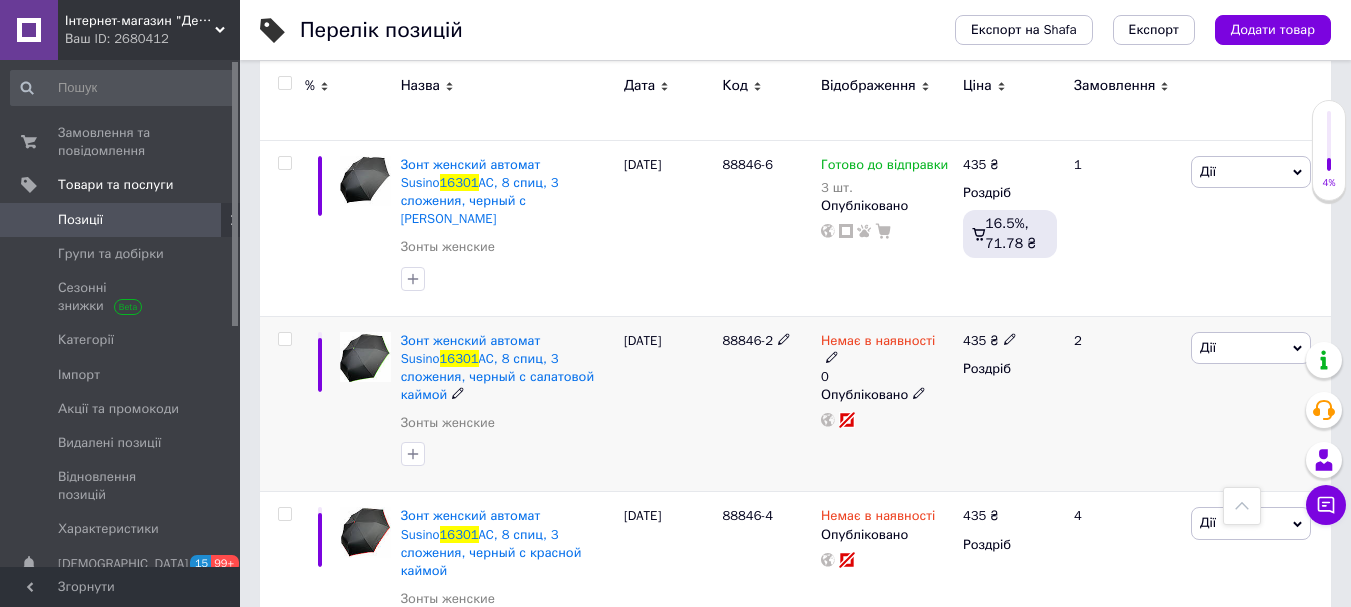 click 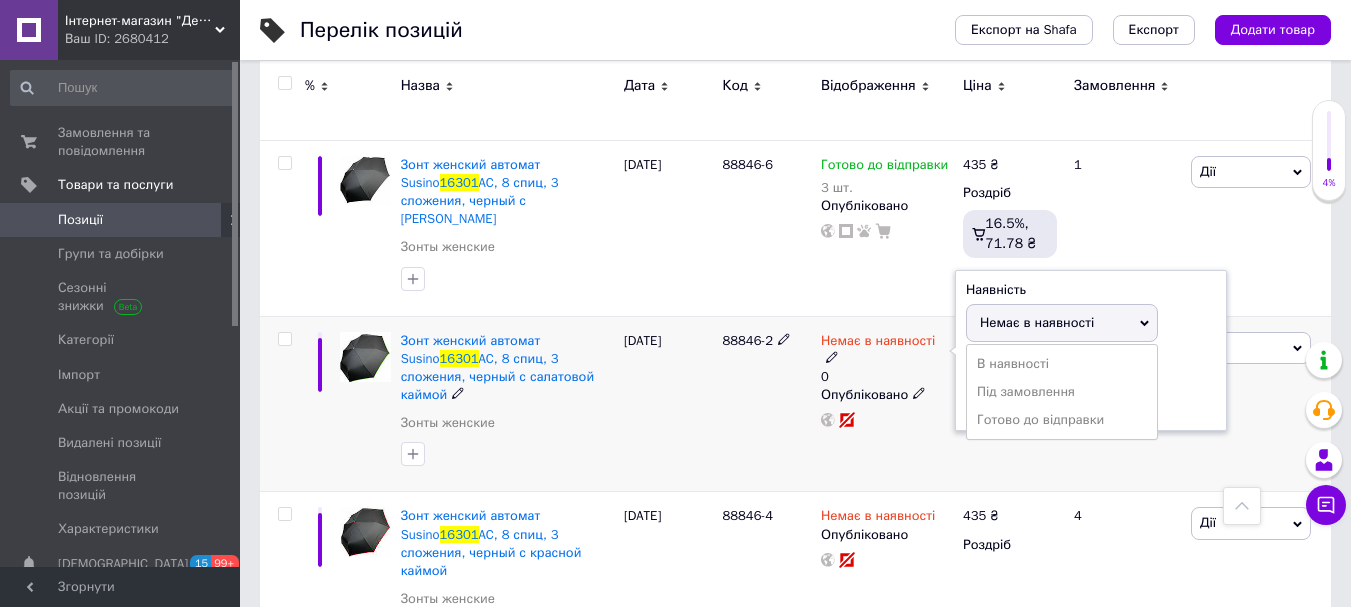 click on "Готово до відправки" at bounding box center [1062, 420] 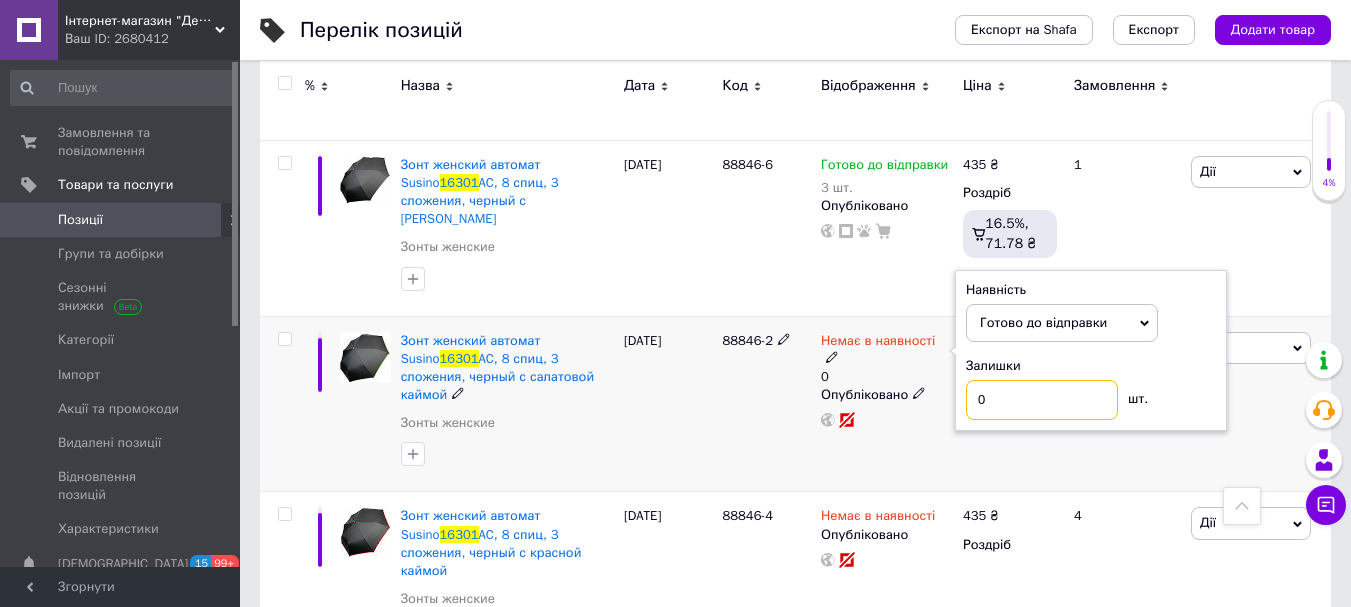 click on "0" at bounding box center [1042, 400] 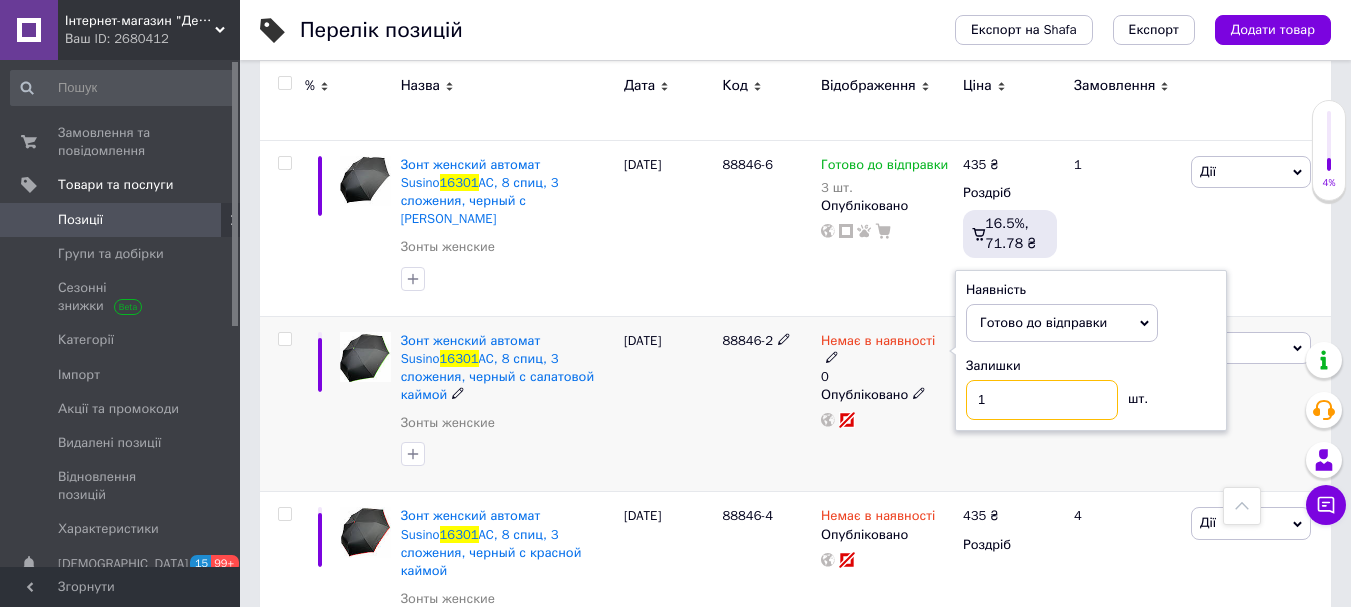 type on "1" 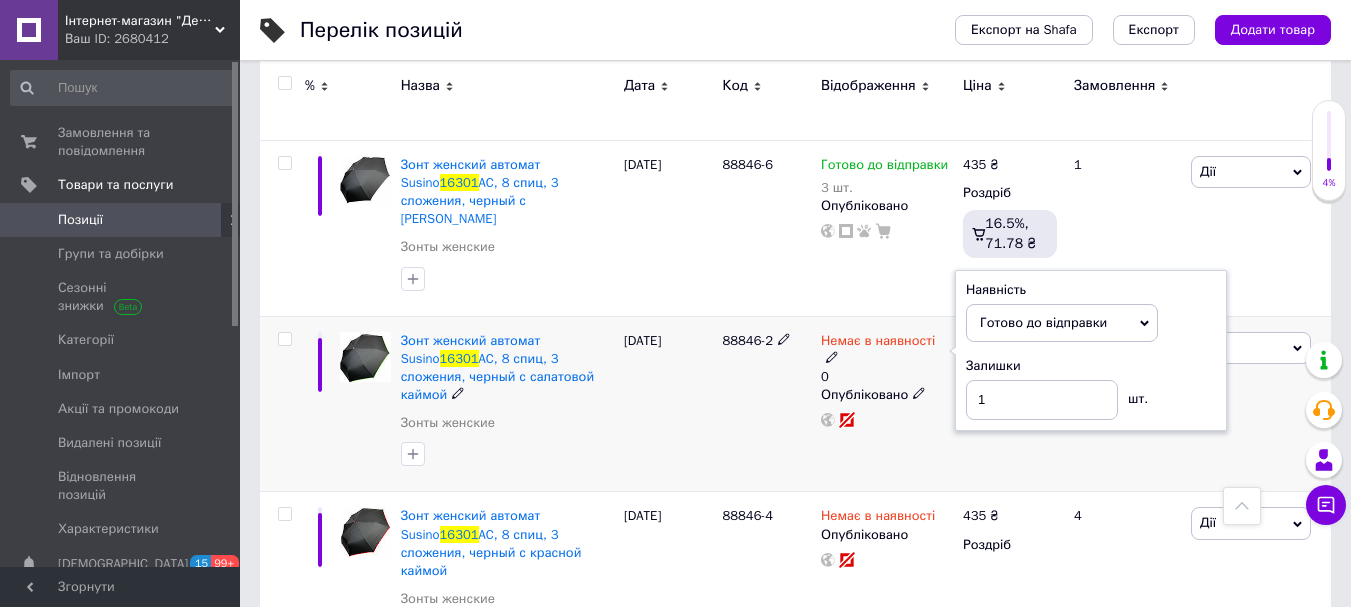 click on "Немає в наявності 0 Наявність [PERSON_NAME] до відправки В наявності Немає в наявності Під замовлення Залишки 1 шт. Опубліковано" at bounding box center [887, 404] 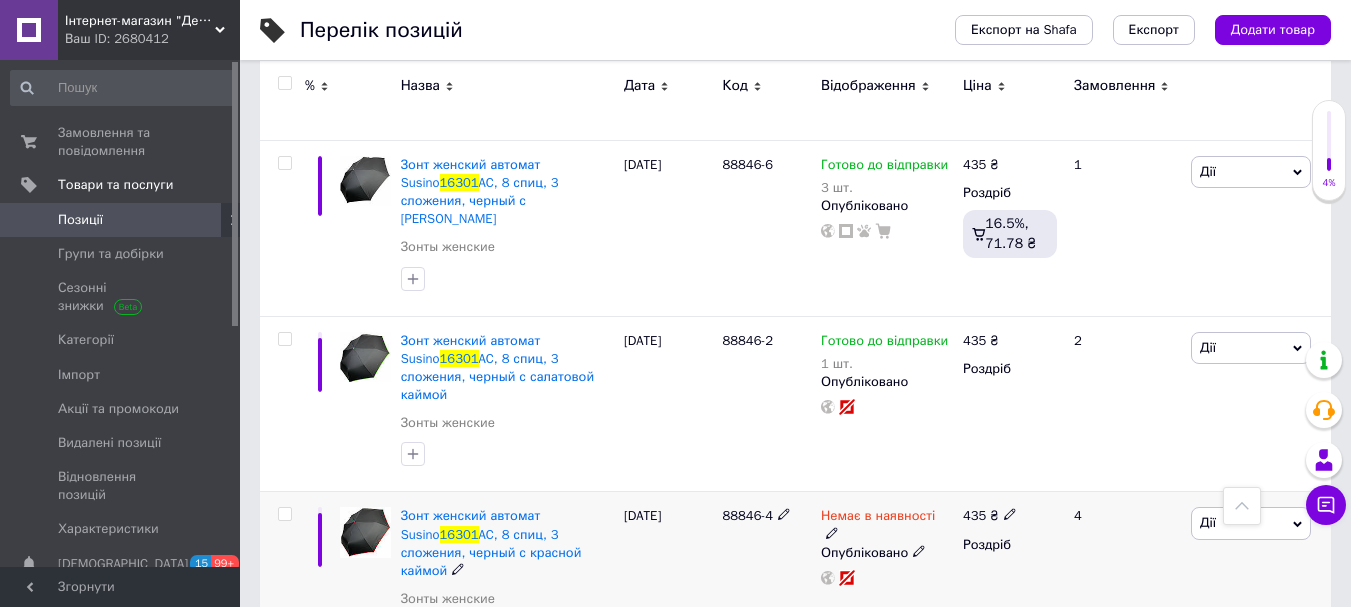 click 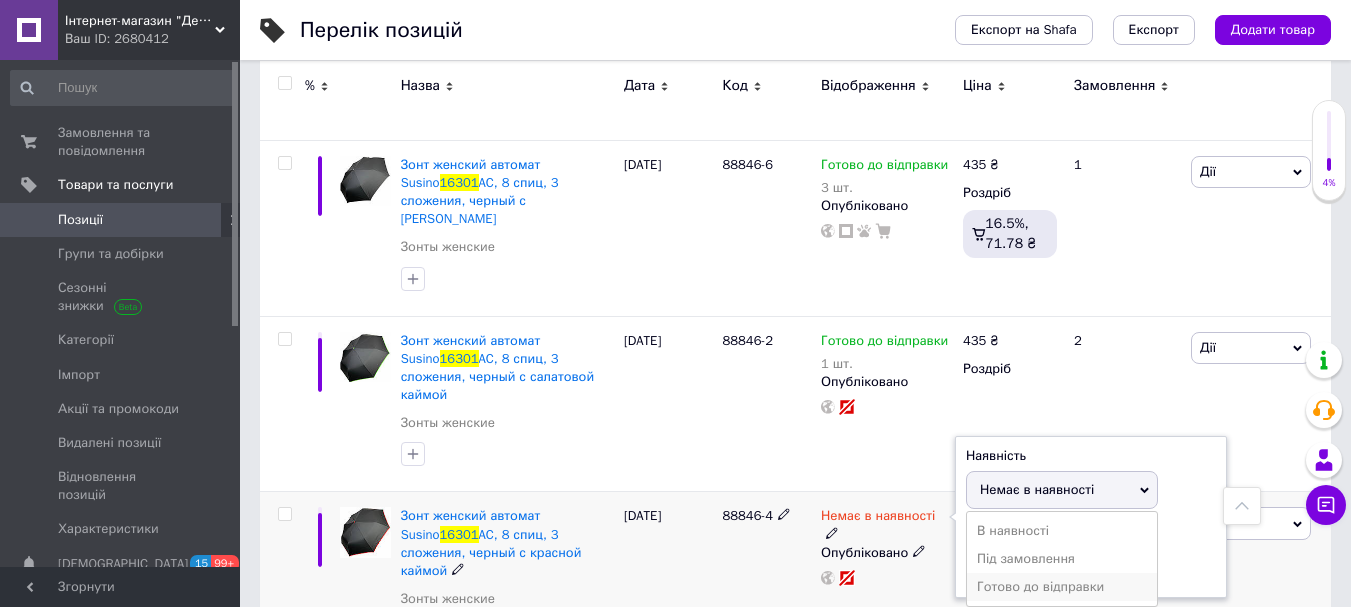 click on "Готово до відправки" at bounding box center (1062, 587) 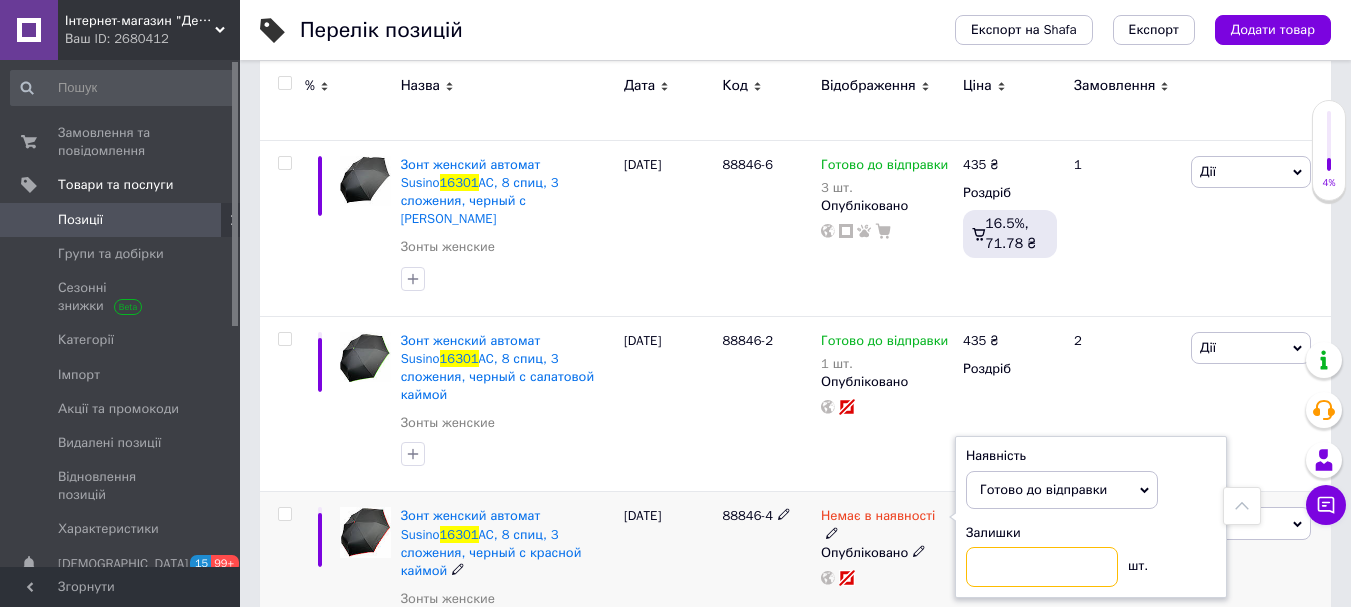 click at bounding box center (1042, 567) 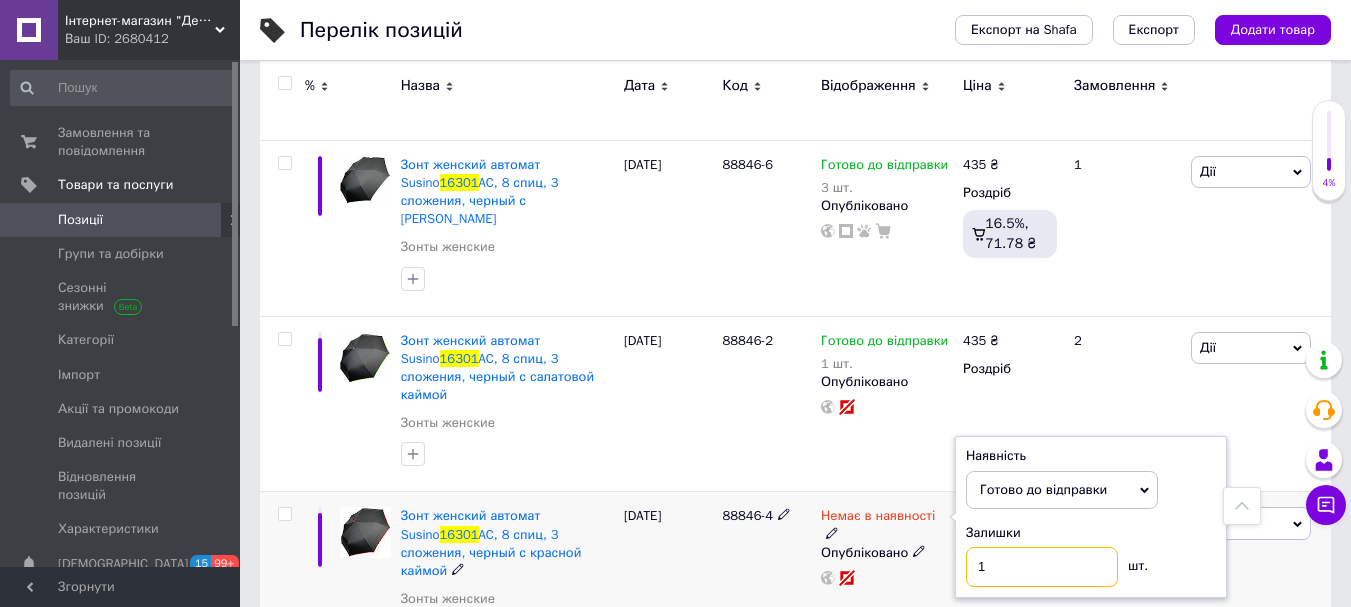 type on "1" 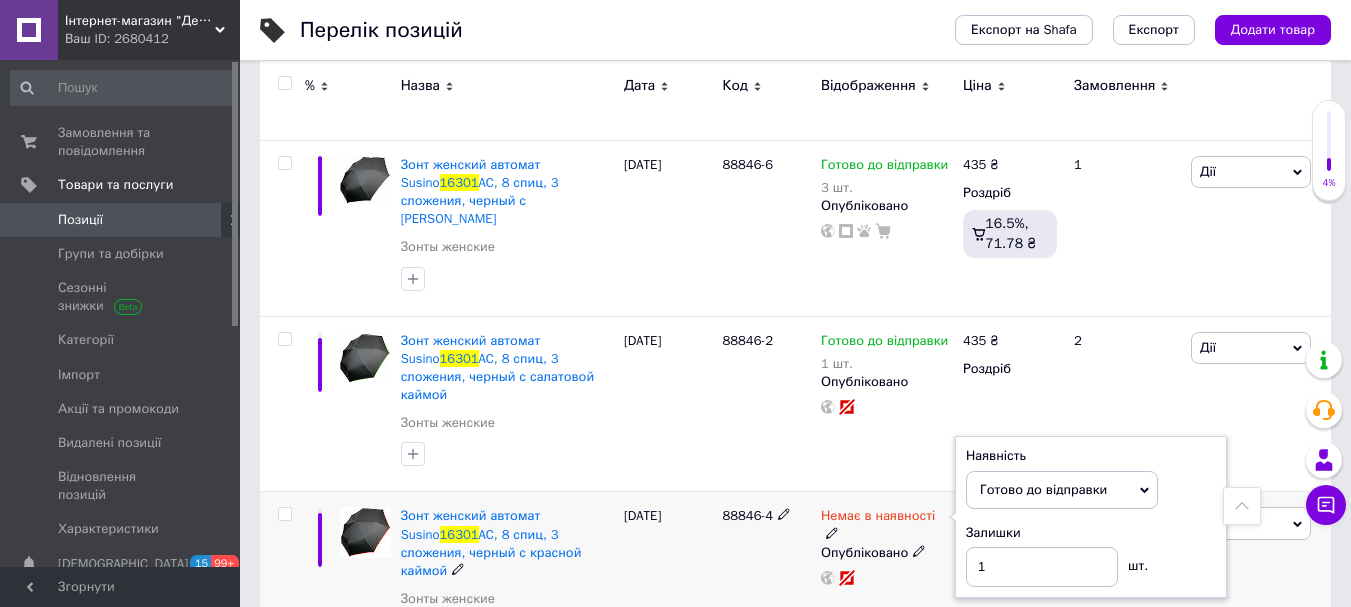 click on "Немає в наявності Наявність [PERSON_NAME] до відправки В наявності Немає в наявності Під замовлення Залишки 1 шт. Опубліковано" at bounding box center [887, 580] 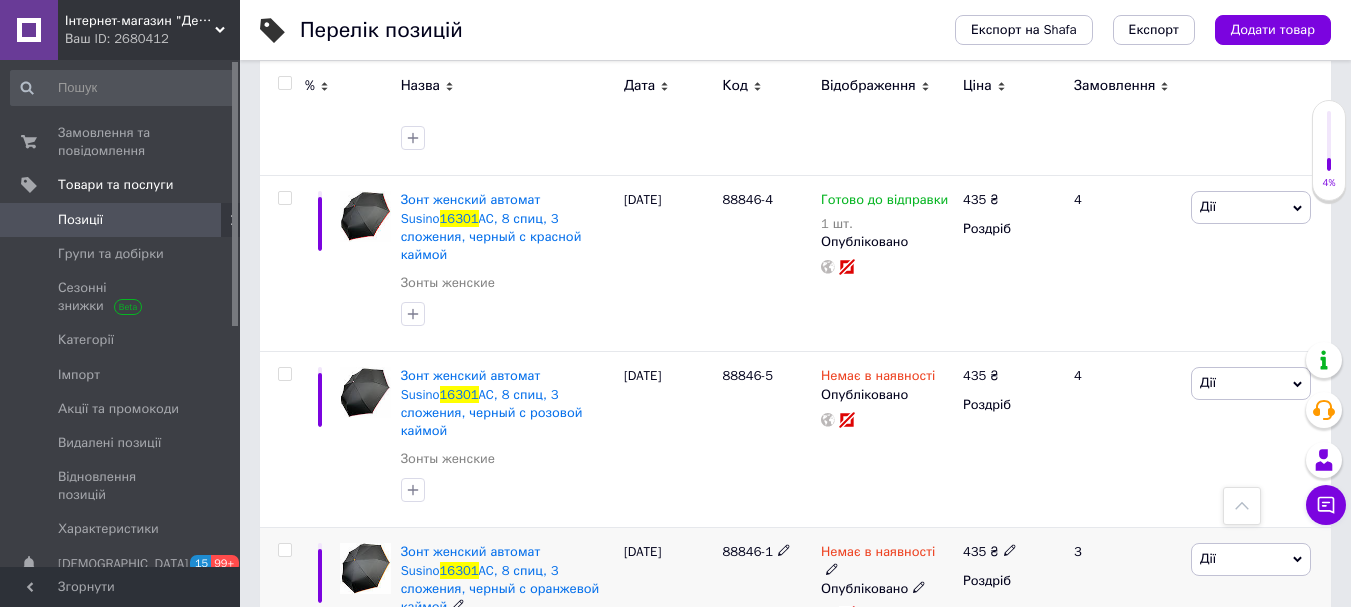 scroll, scrollTop: 790, scrollLeft: 0, axis: vertical 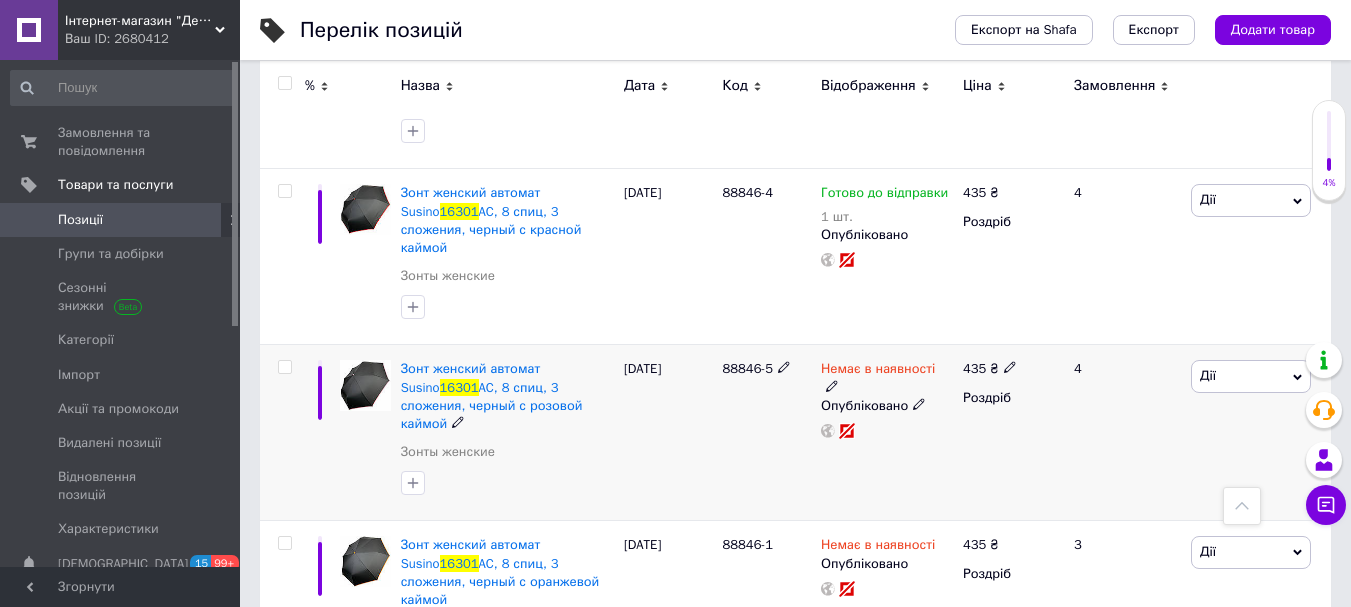 click 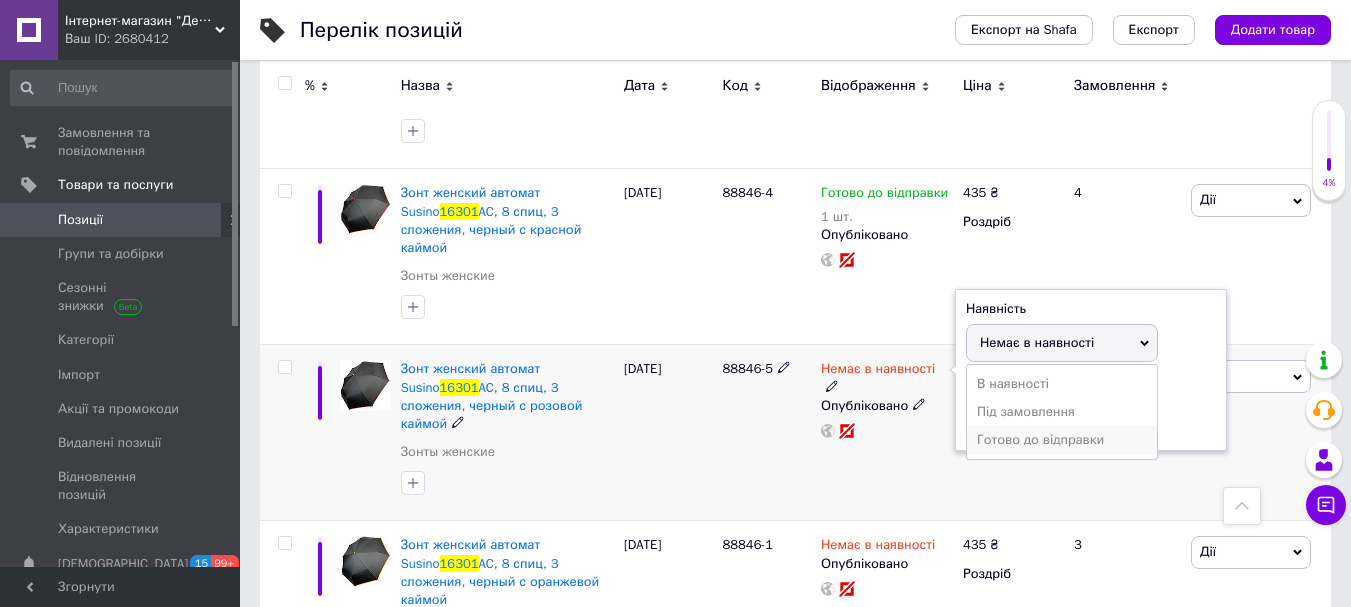 click on "Готово до відправки" at bounding box center [1062, 440] 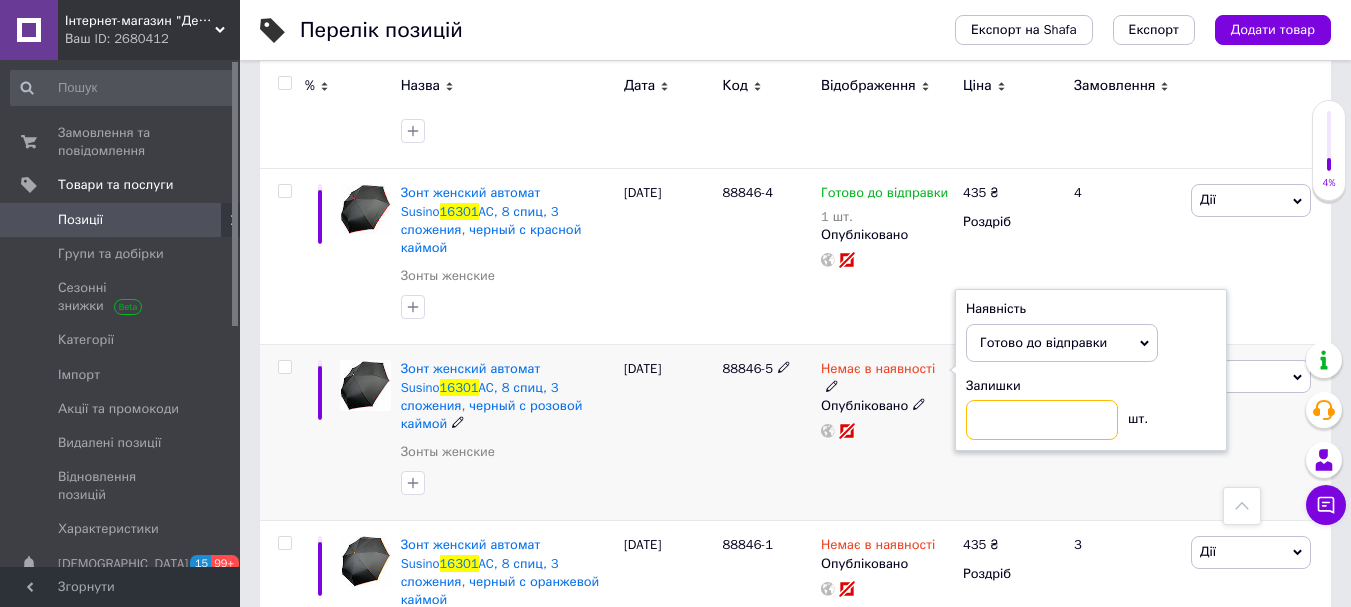 click at bounding box center (1042, 420) 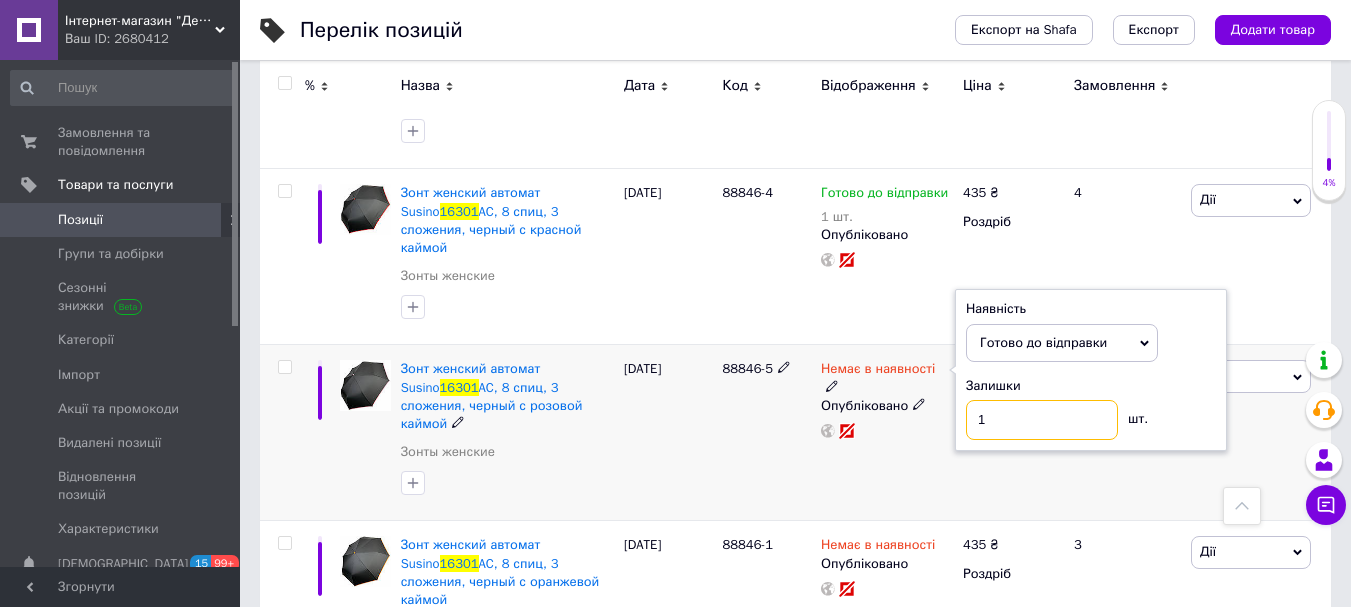 type on "1" 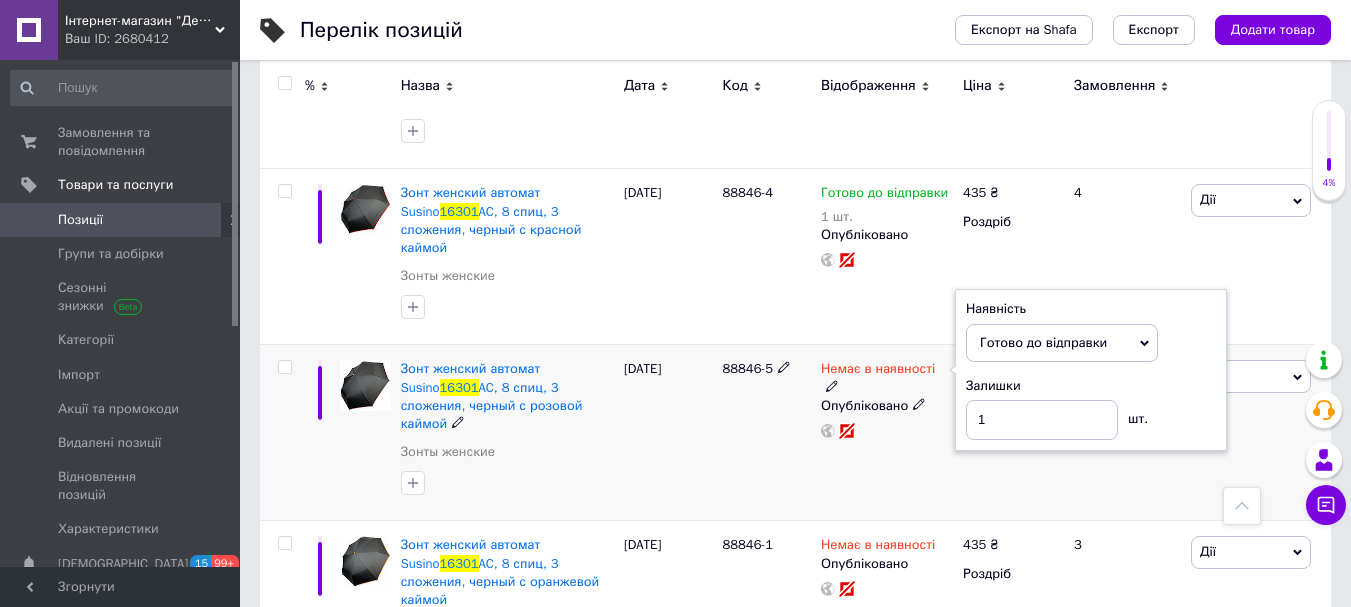 click on "Немає в наявності Наявність [PERSON_NAME] до відправки В наявності Немає в наявності Під замовлення Залишки 1 шт. Опубліковано" at bounding box center [887, 433] 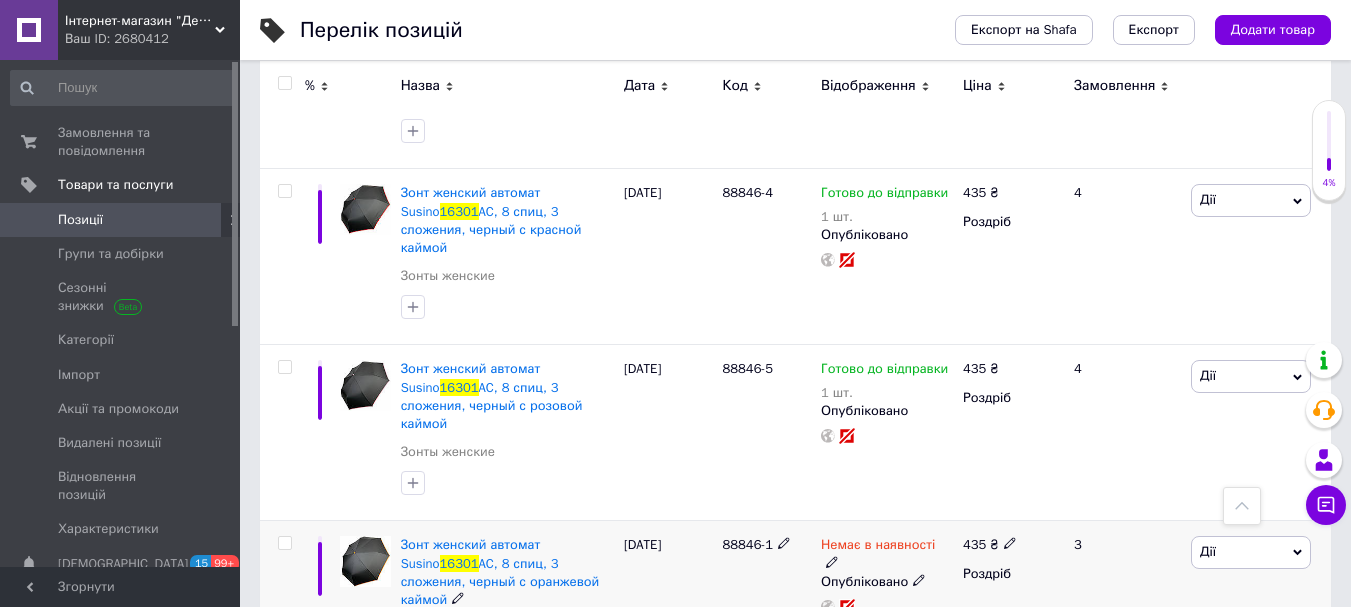 click 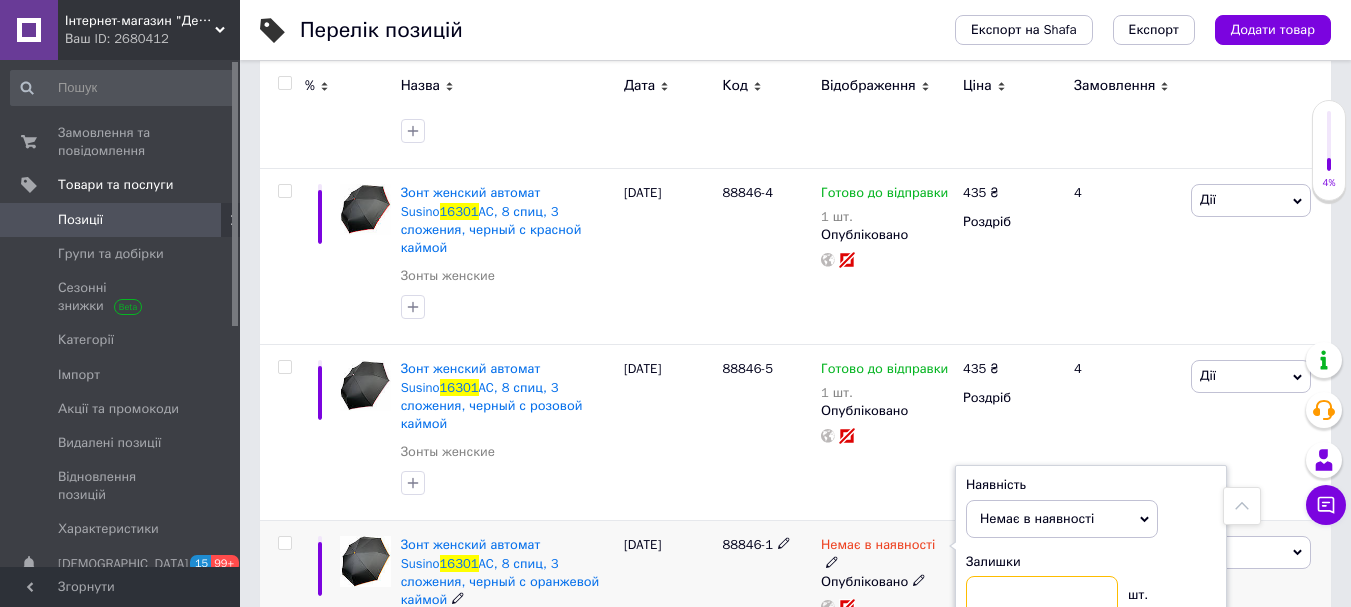 click at bounding box center (1042, 596) 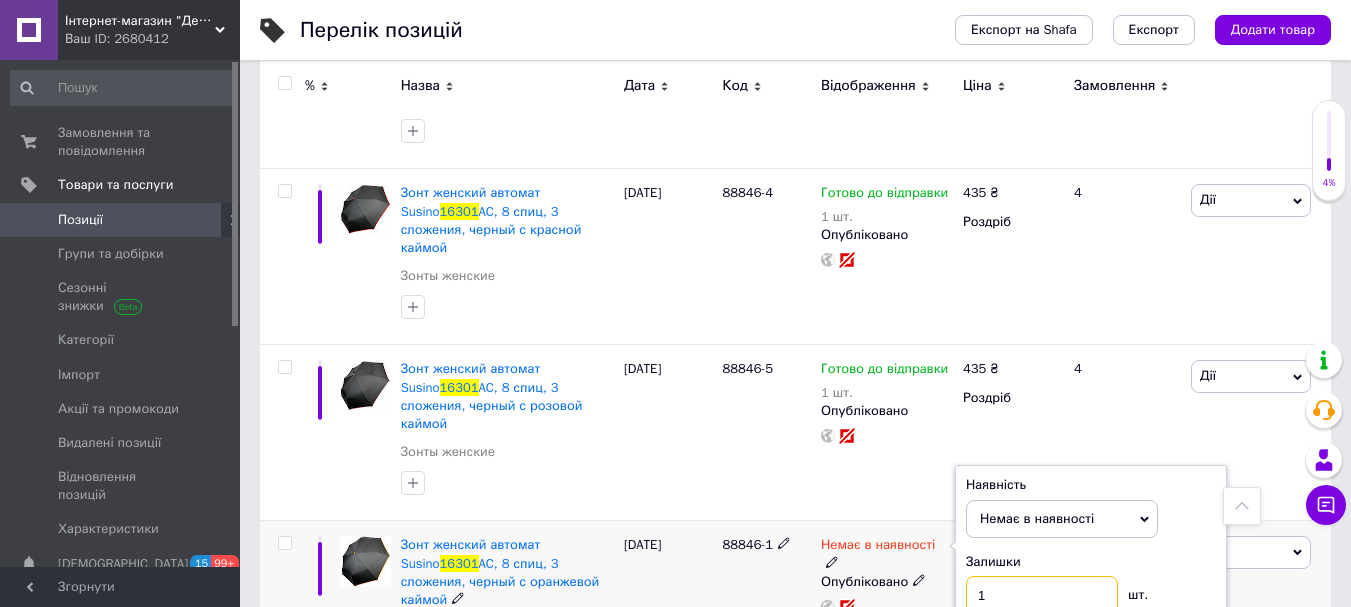 type on "1" 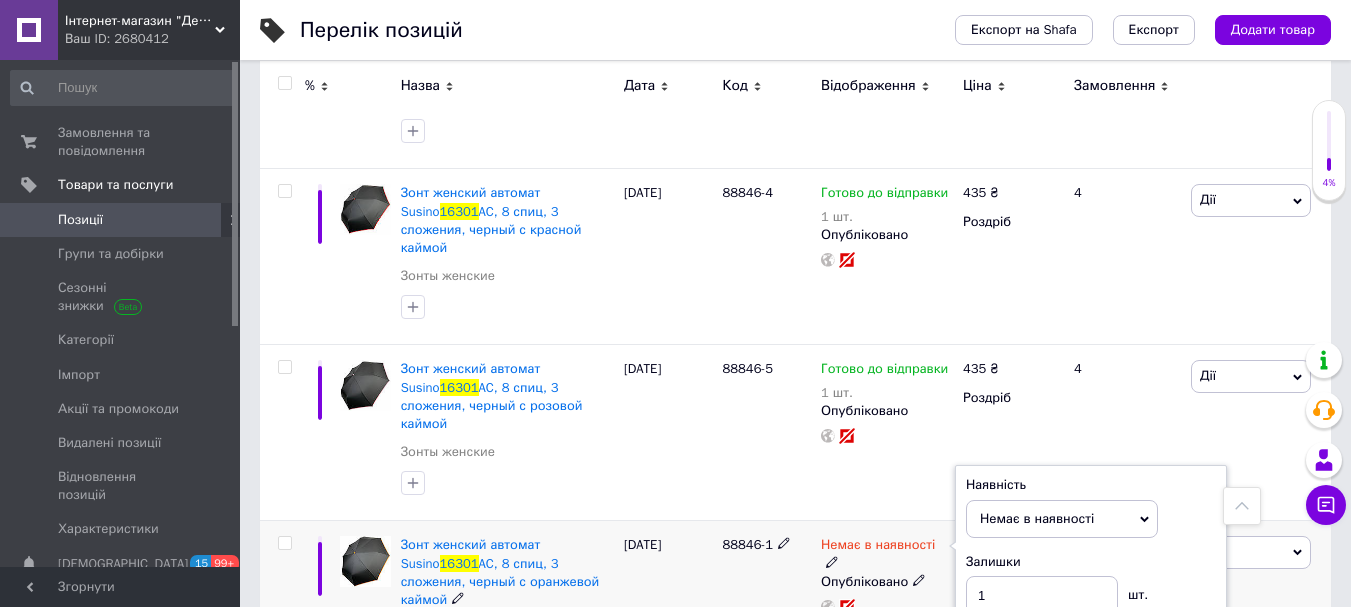 click on "Немає в наявності Наявність Немає в наявності В наявності Під замовлення Готово до відправки Залишки 1 шт. Опубліковано" at bounding box center (887, 608) 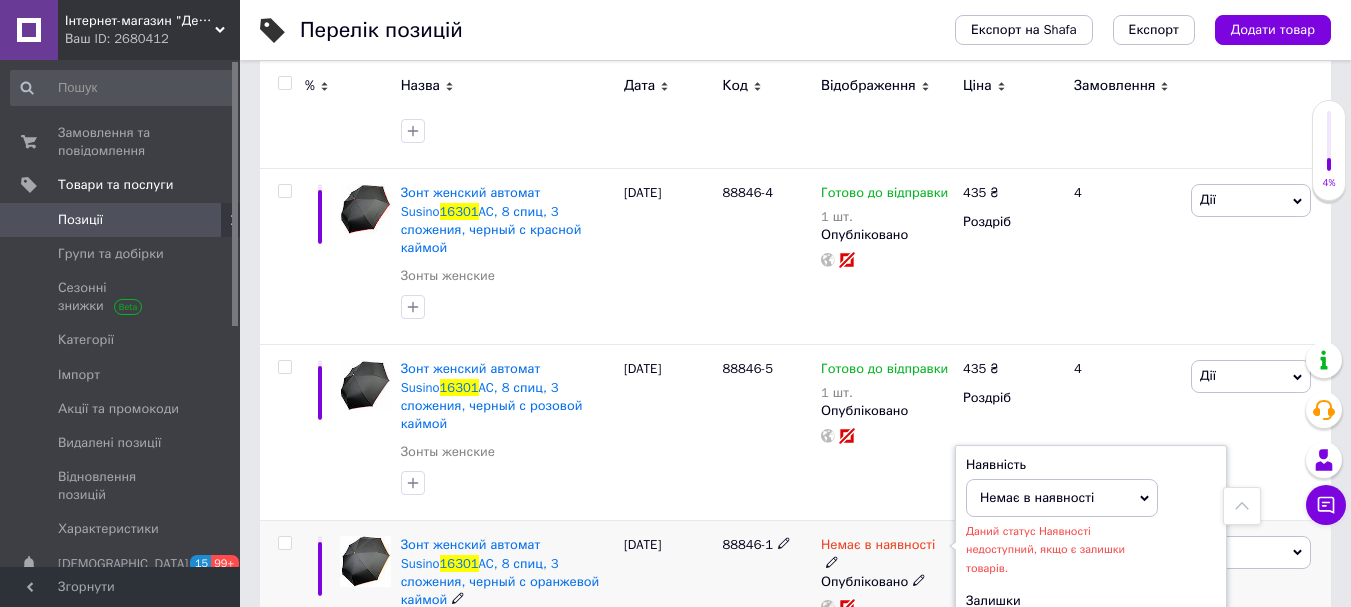click on "Немає в наявності" at bounding box center [1062, 498] 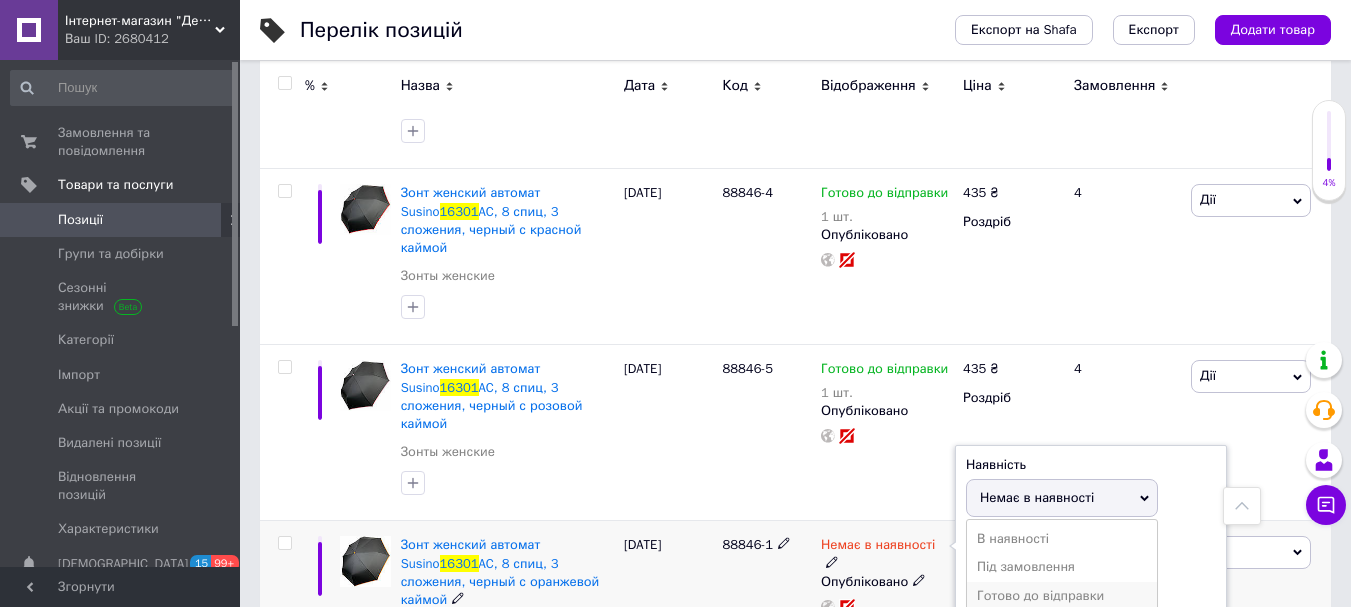 click on "Готово до відправки" at bounding box center (1062, 596) 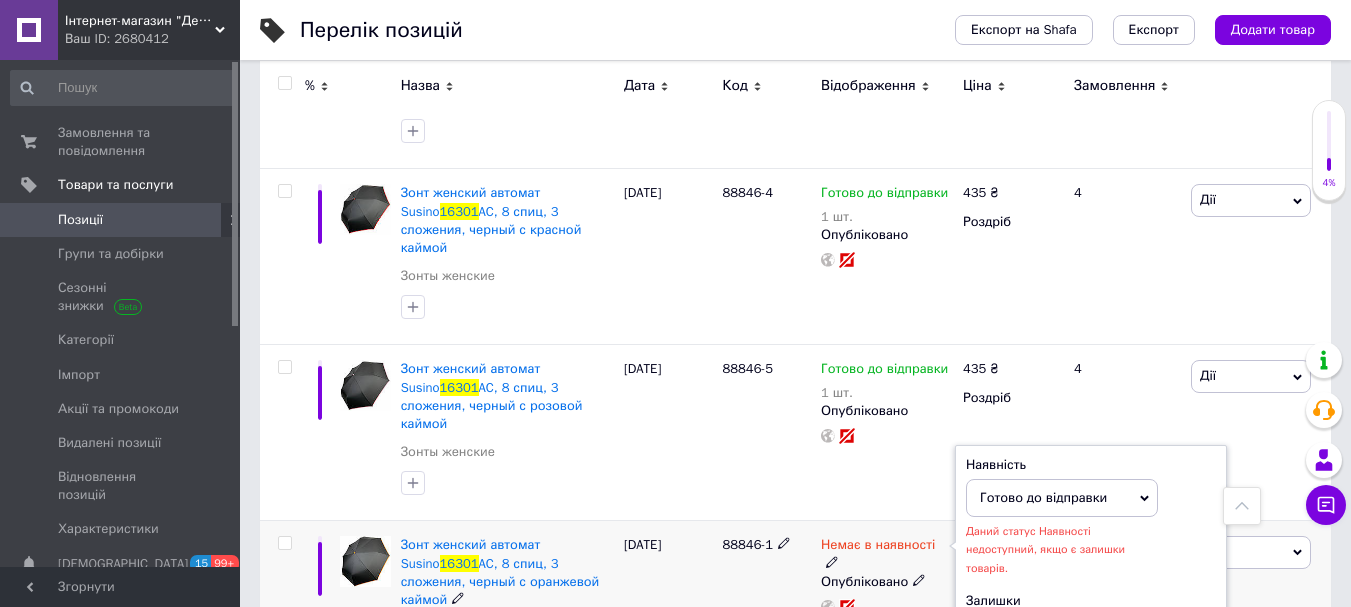 click on "Немає в наявності Наявність [PERSON_NAME] до відправки В наявності Немає в наявності Під замовлення Даний статус Наявності недоступний, якщо є залишки товарів. Залишки 1 шт. Опубліковано" at bounding box center [887, 608] 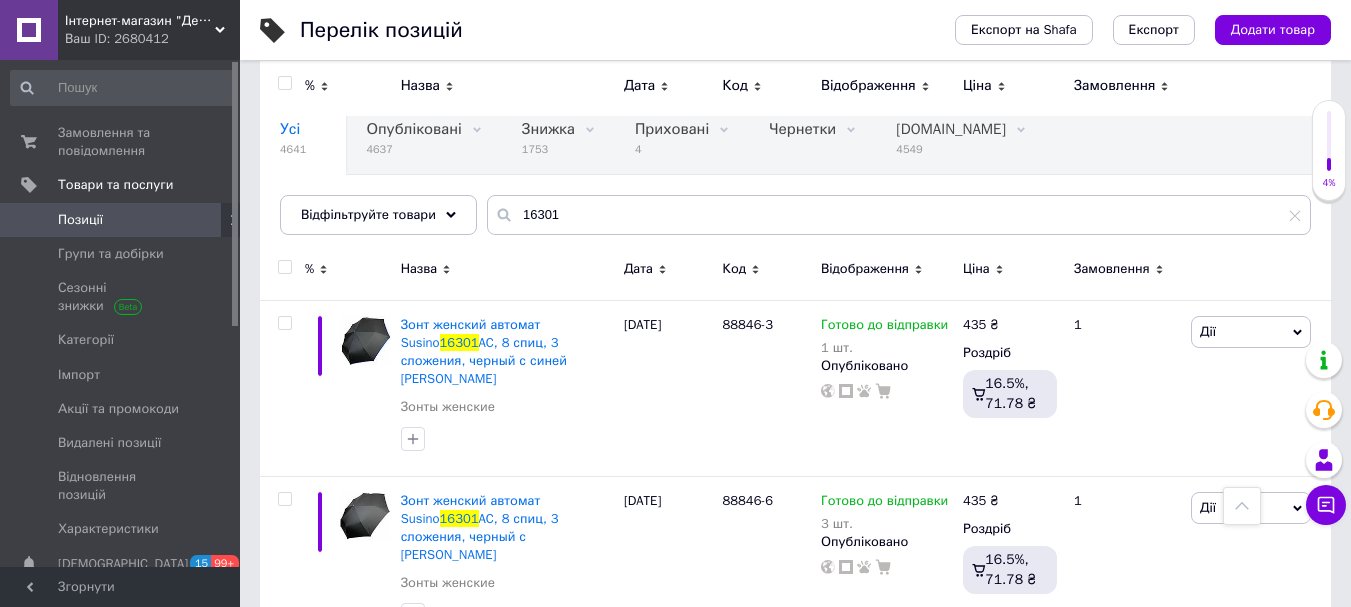 scroll, scrollTop: 90, scrollLeft: 0, axis: vertical 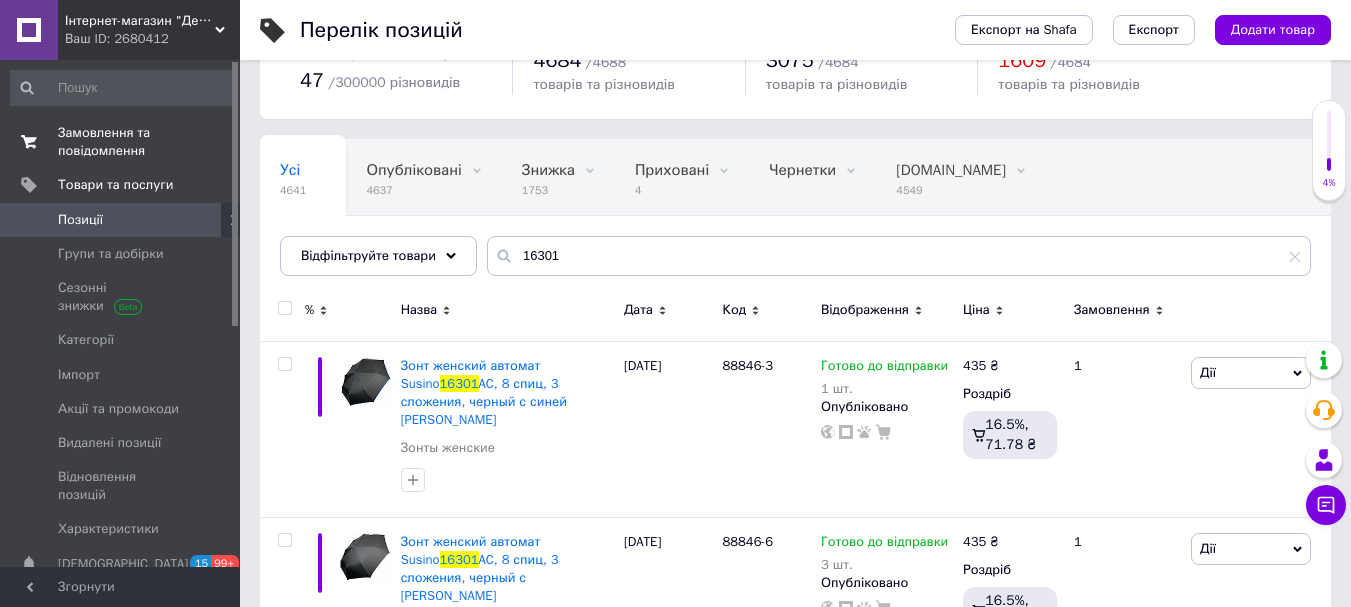 click on "Замовлення та повідомлення" at bounding box center (121, 142) 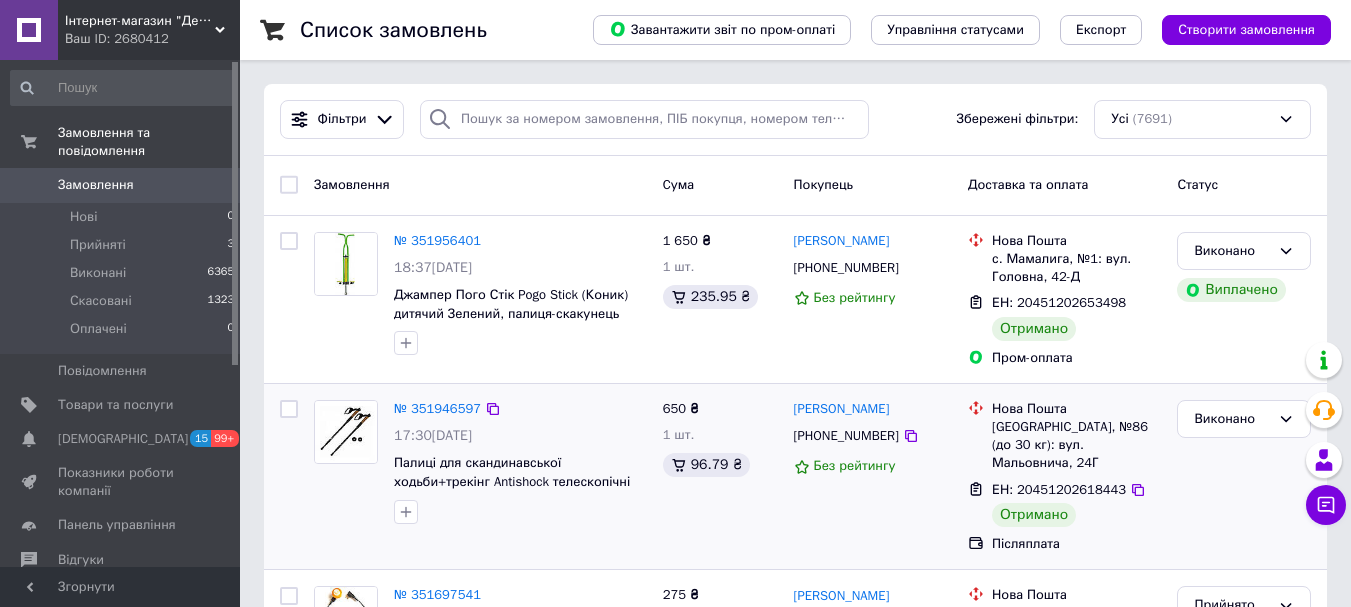 scroll, scrollTop: 233, scrollLeft: 0, axis: vertical 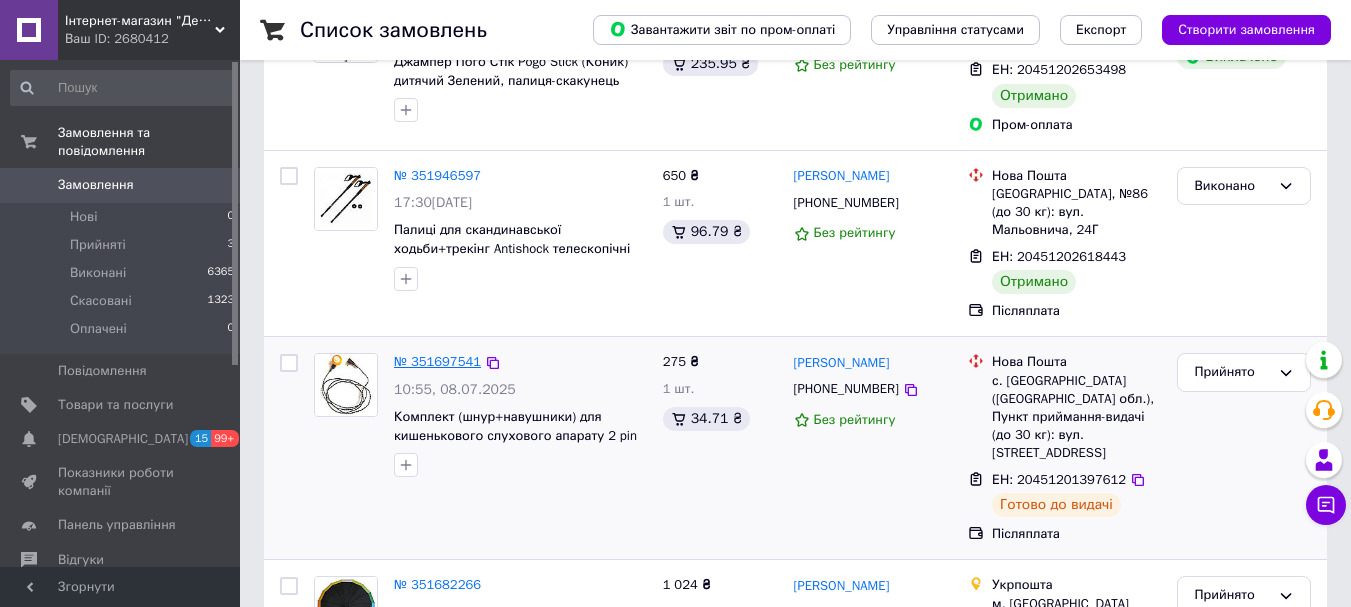 click on "№ 351697541" at bounding box center (437, 361) 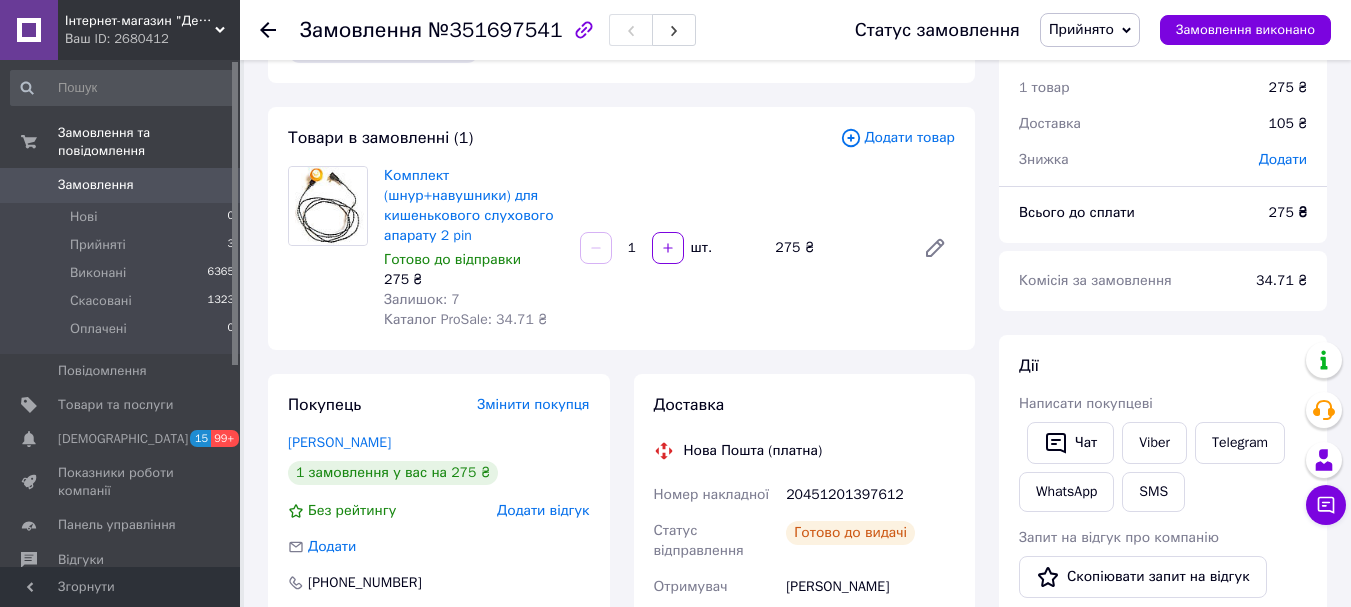 scroll, scrollTop: 0, scrollLeft: 0, axis: both 